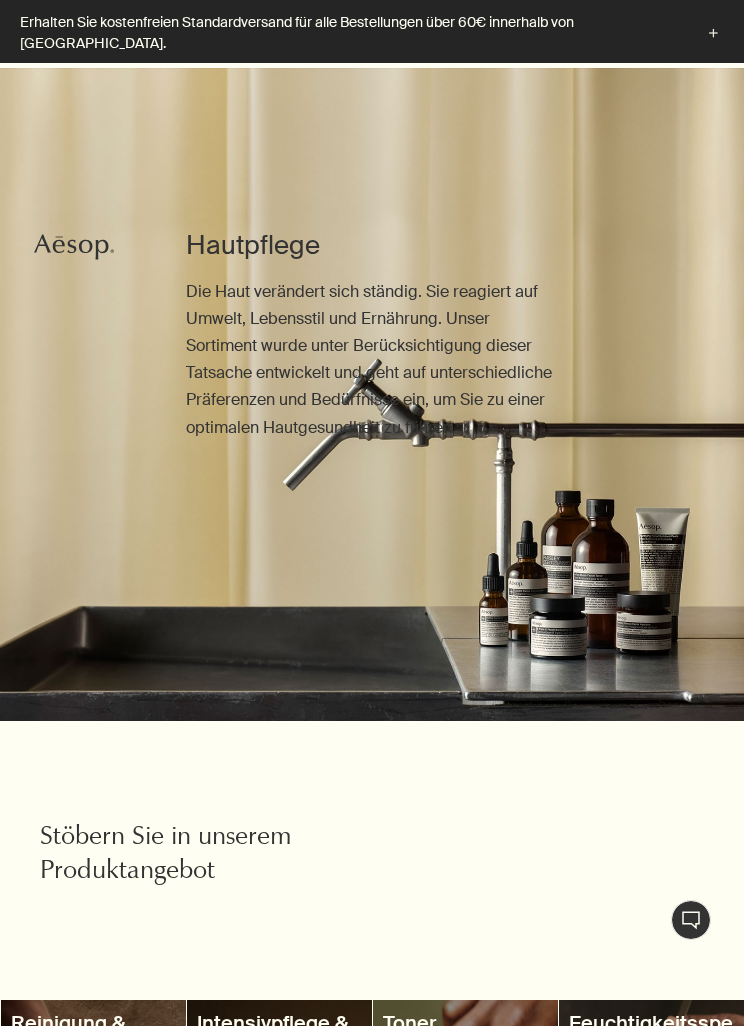 scroll, scrollTop: 457, scrollLeft: 0, axis: vertical 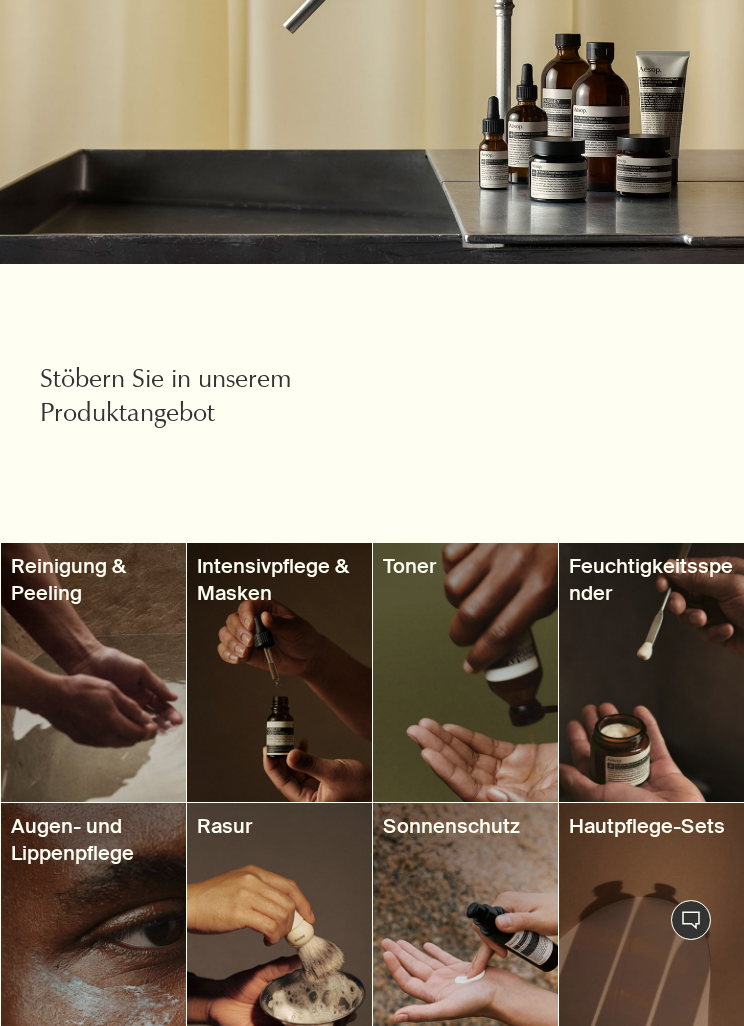 click at bounding box center (93, 672) 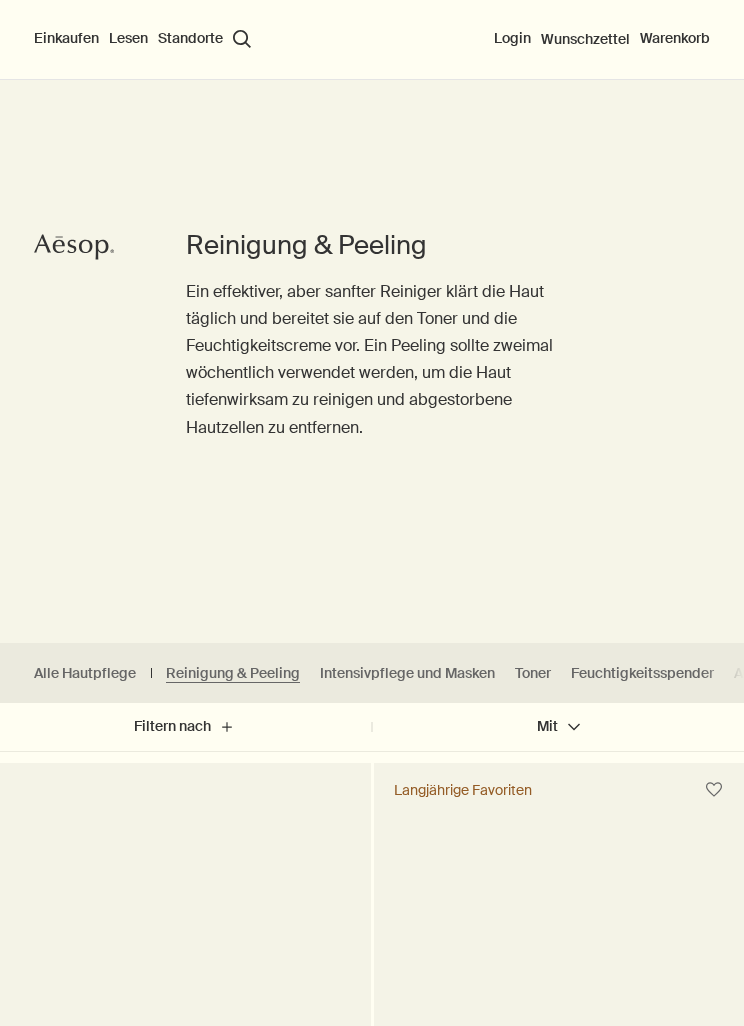 scroll, scrollTop: 452, scrollLeft: 0, axis: vertical 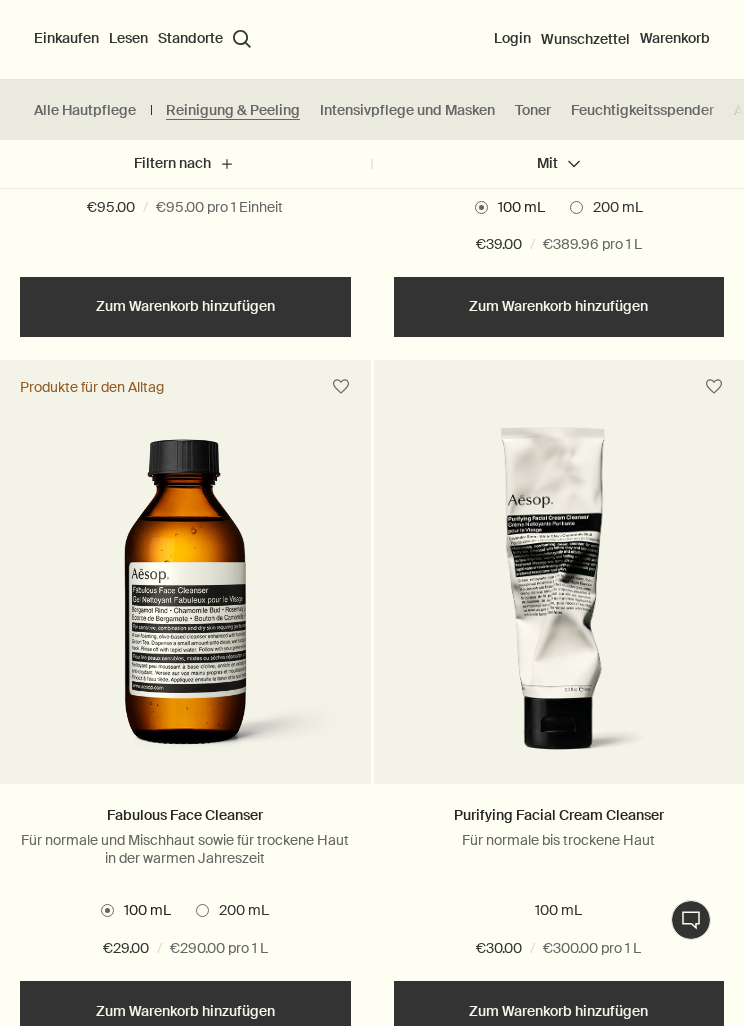 click on "Alle Hautpflege" at bounding box center (85, 110) 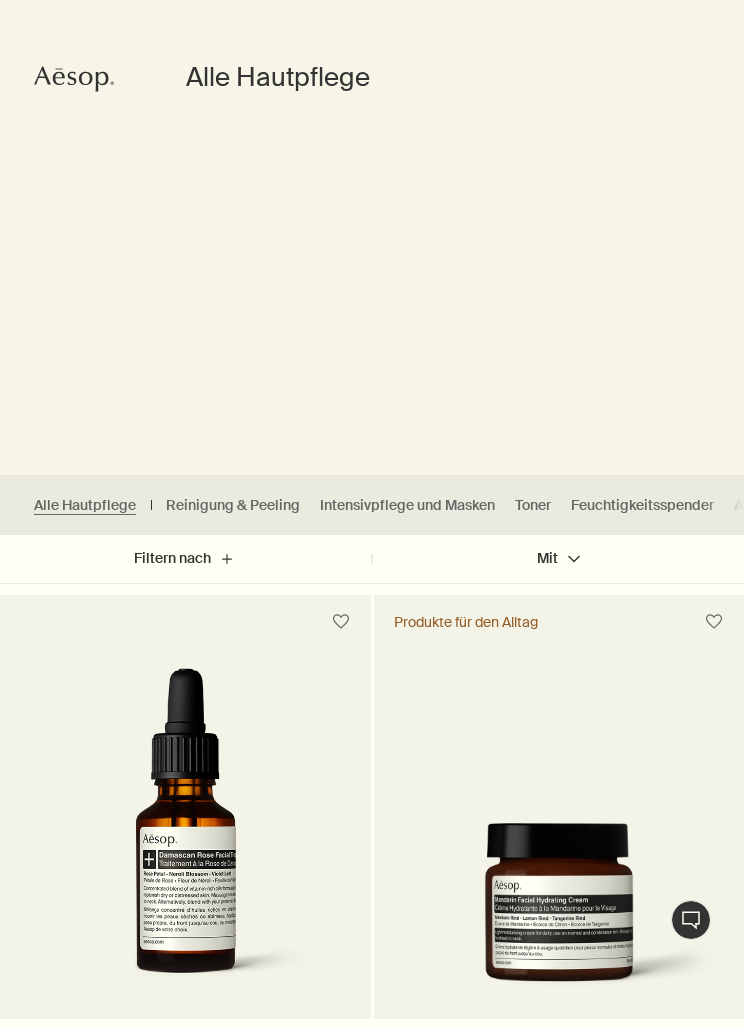 scroll, scrollTop: 181, scrollLeft: 0, axis: vertical 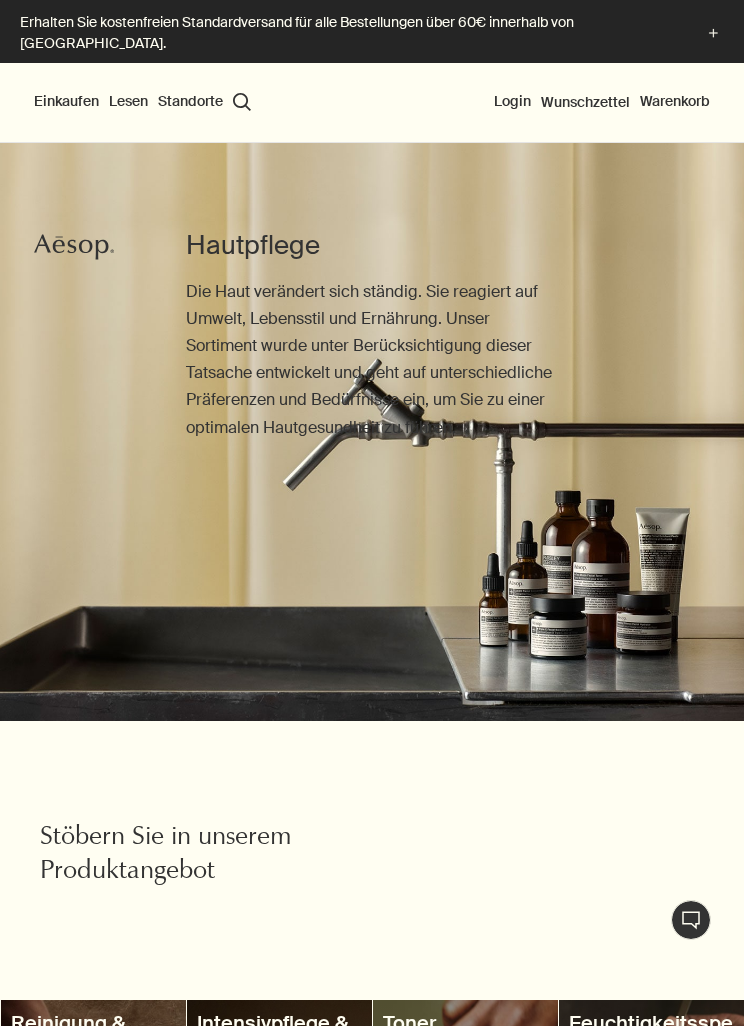 click on "search Suchen" at bounding box center (242, 102) 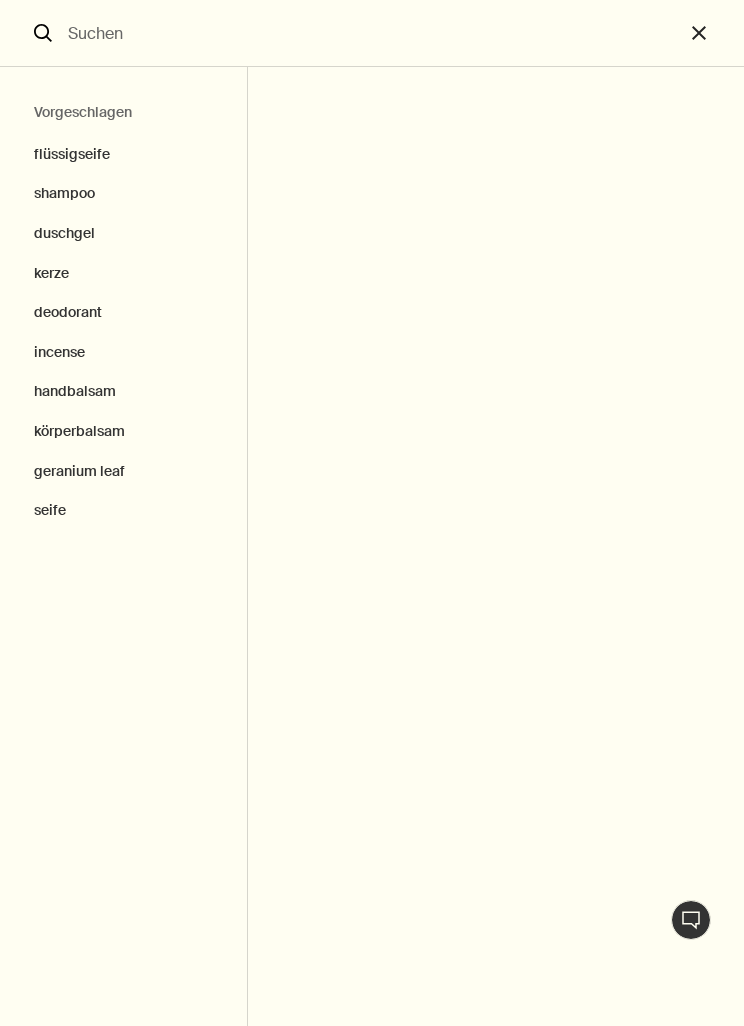 click on "flüssigseife" at bounding box center [123, 150] 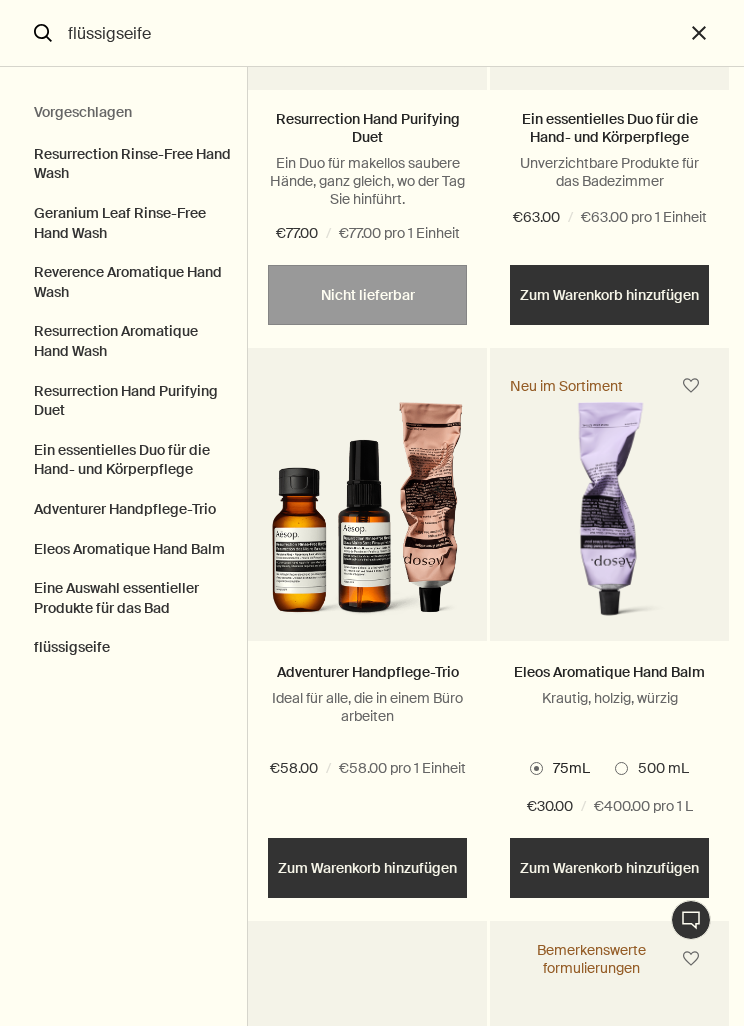 scroll, scrollTop: 1530, scrollLeft: 0, axis: vertical 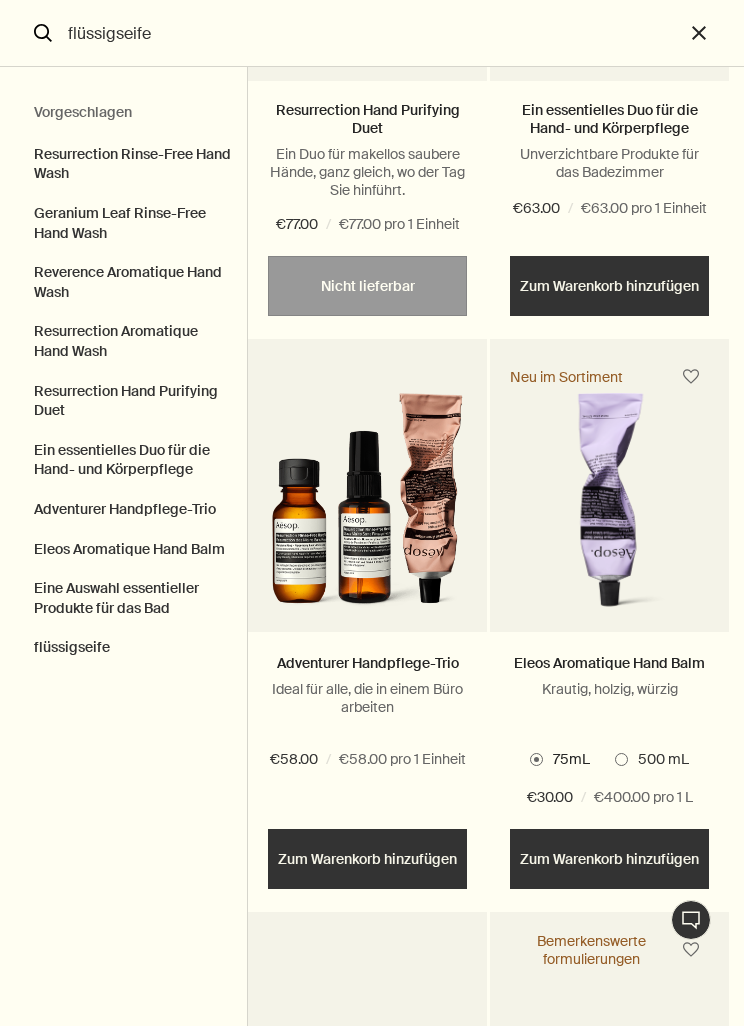 click on "€63.00   pro   1   Einheit" at bounding box center (644, 209) 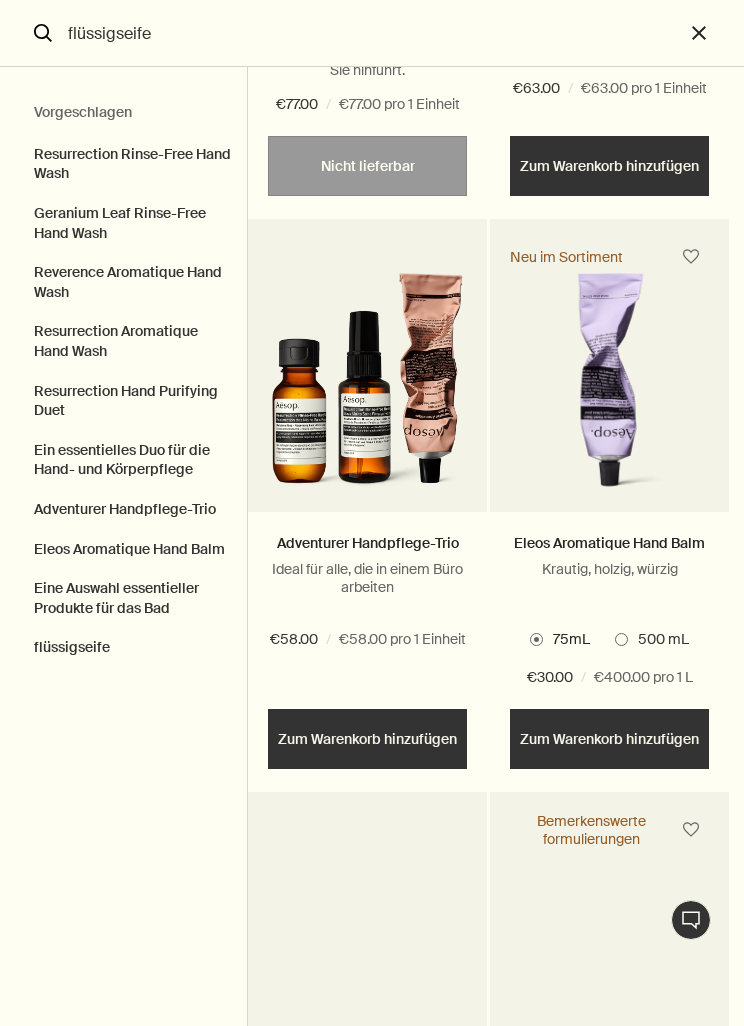 scroll, scrollTop: 1648, scrollLeft: 0, axis: vertical 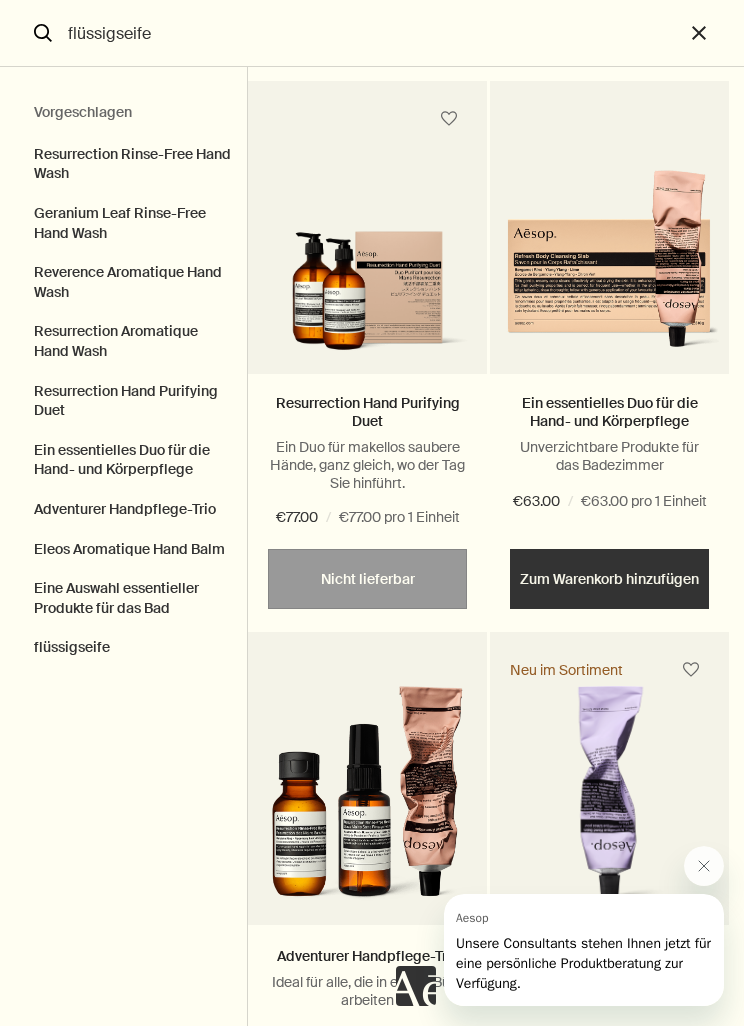 click on "flüssigseife" at bounding box center [372, 33] 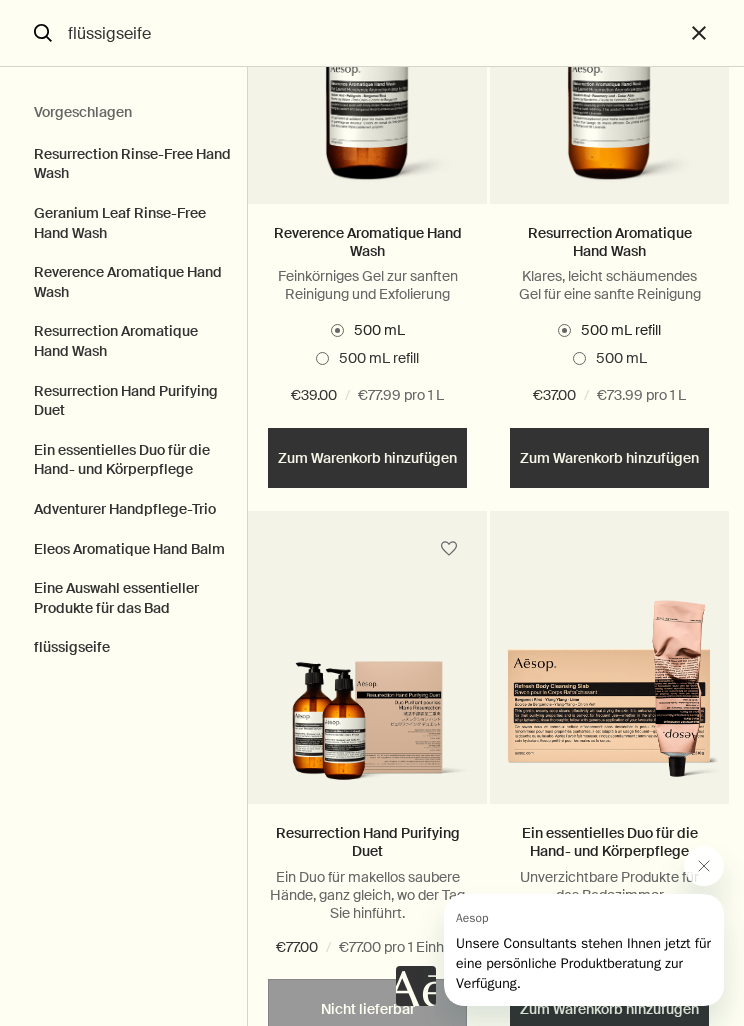scroll, scrollTop: 812, scrollLeft: 0, axis: vertical 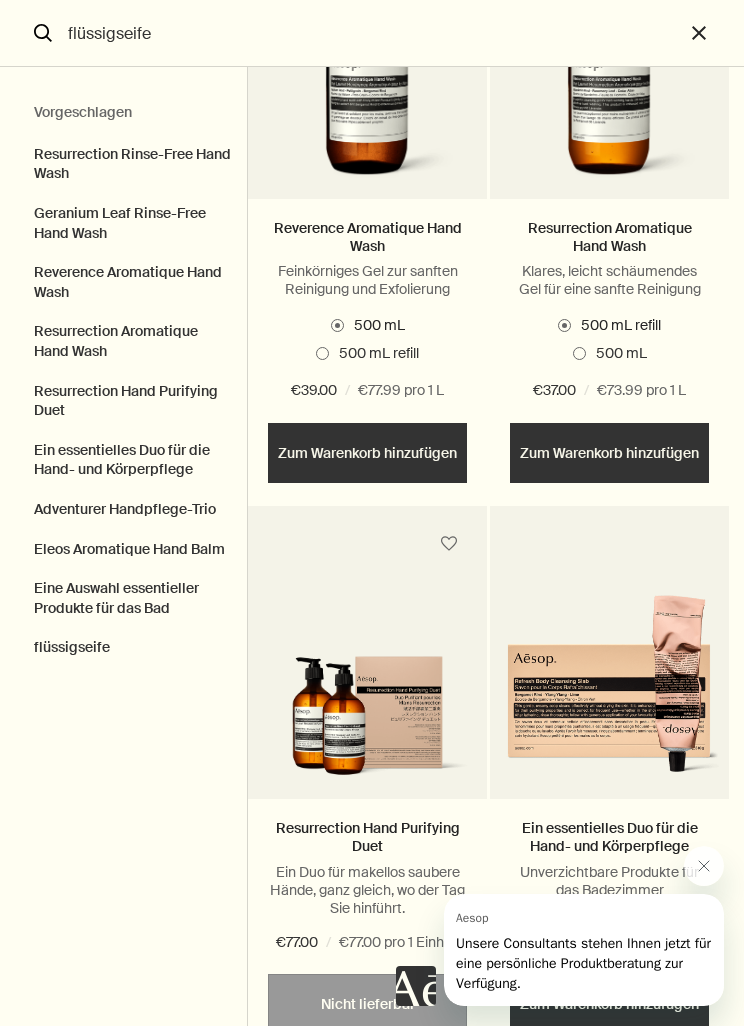 click on "Resurrection Aromatique Hand Wash" at bounding box center (609, 237) 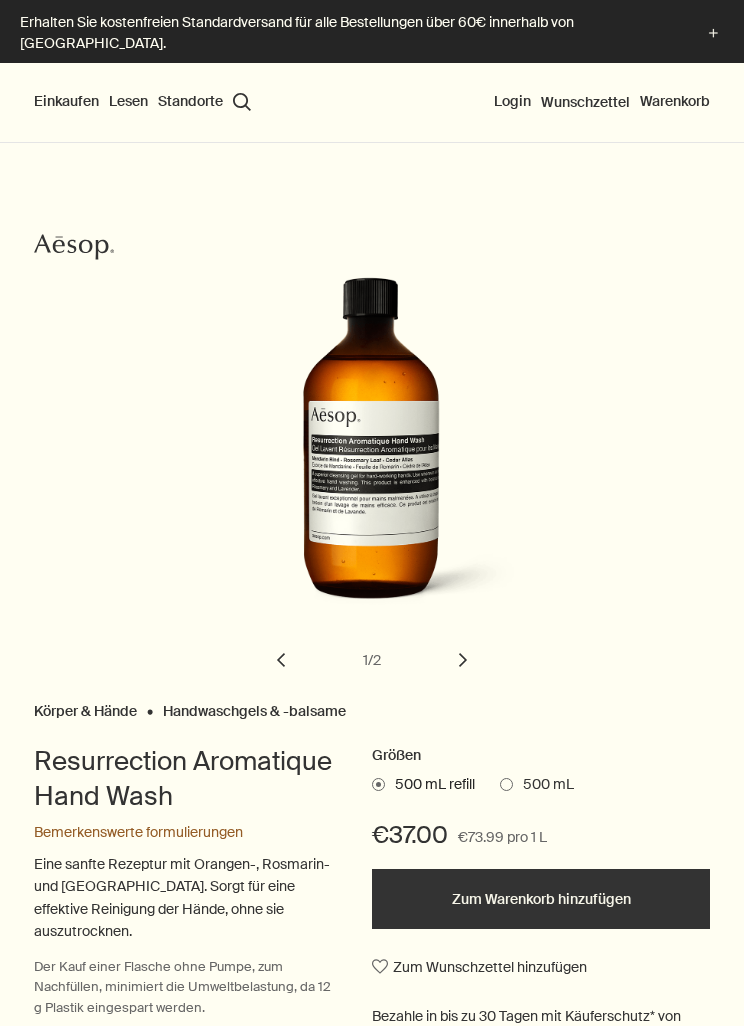 scroll, scrollTop: 0, scrollLeft: 0, axis: both 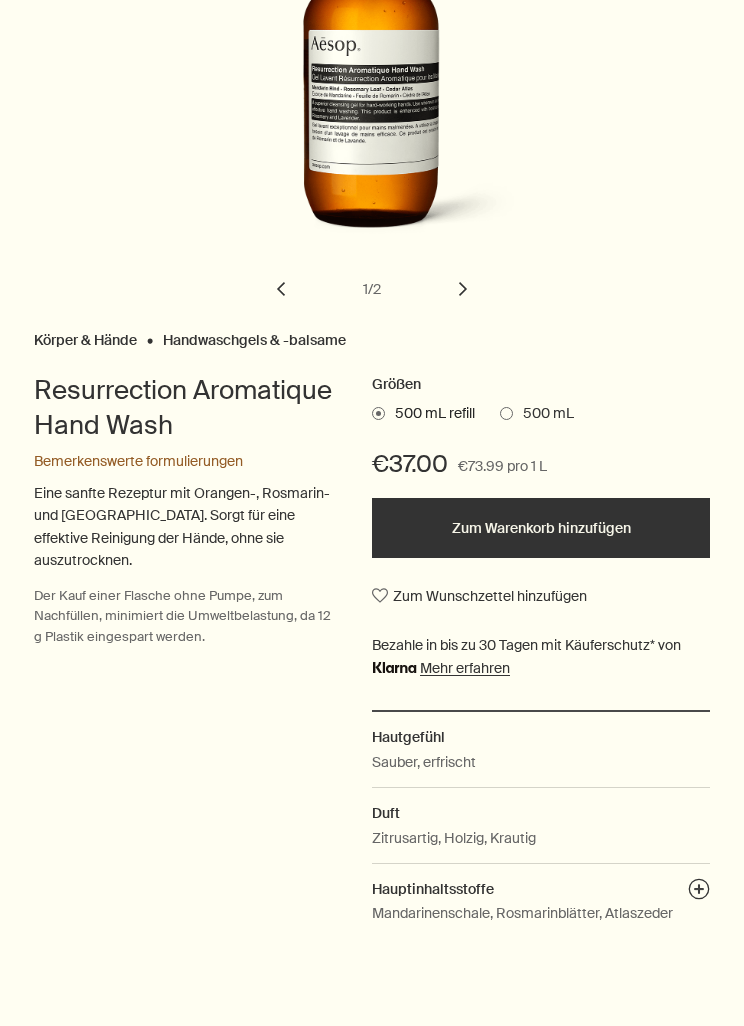 click on "Größen" at bounding box center (541, 385) 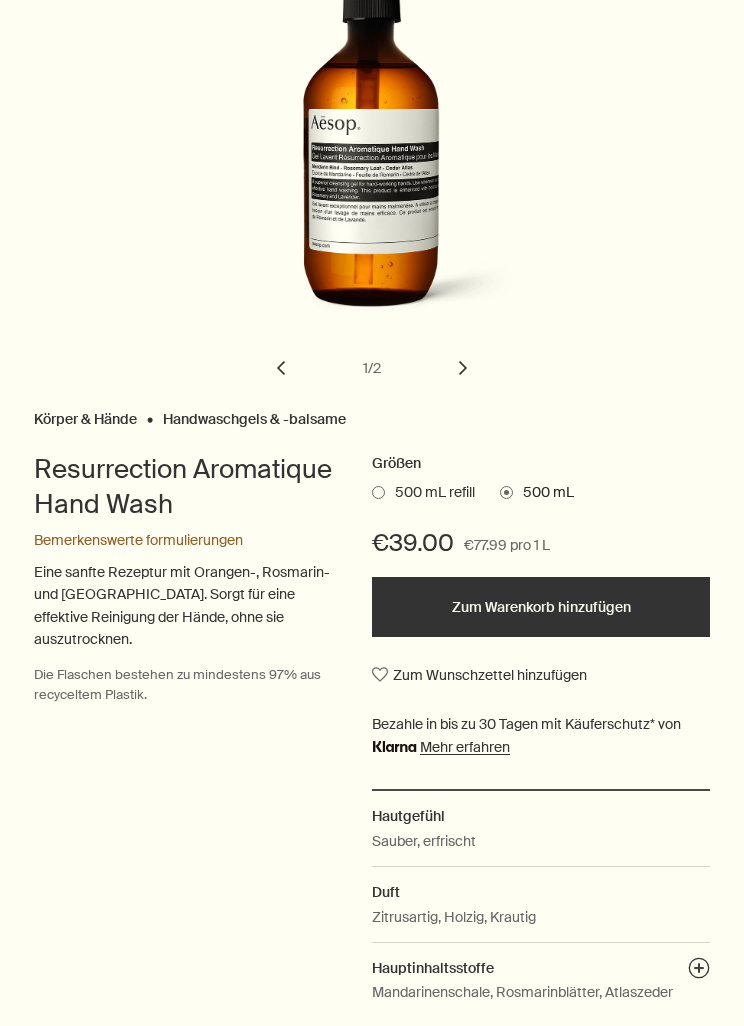 scroll, scrollTop: 304, scrollLeft: 0, axis: vertical 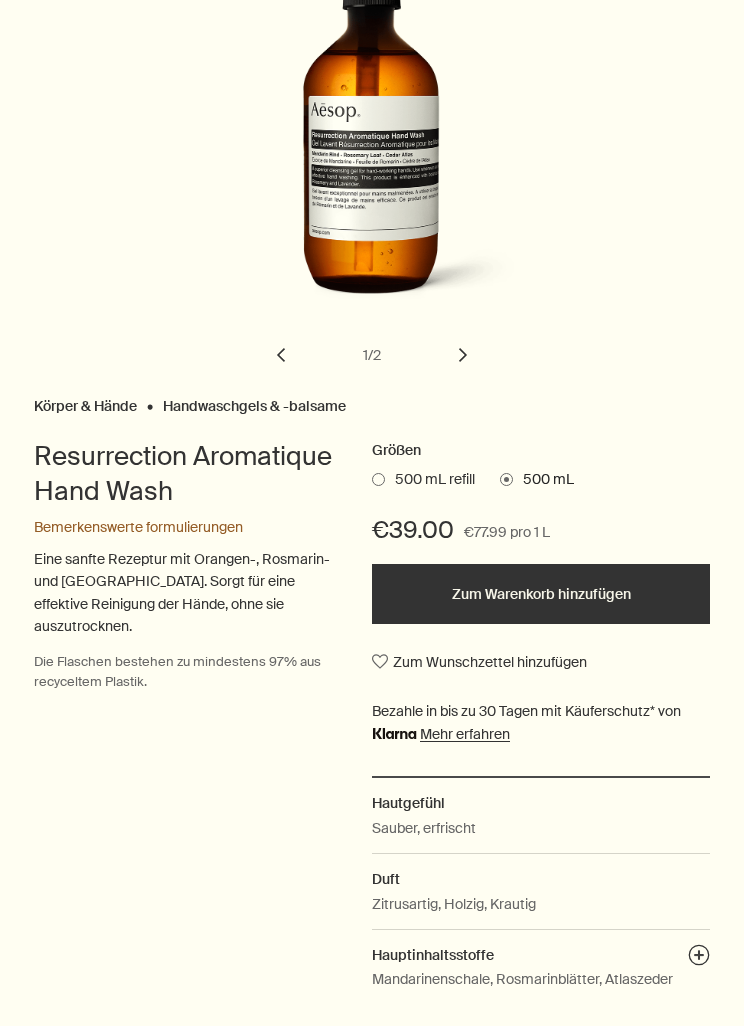 click on "Größen" at bounding box center (541, 452) 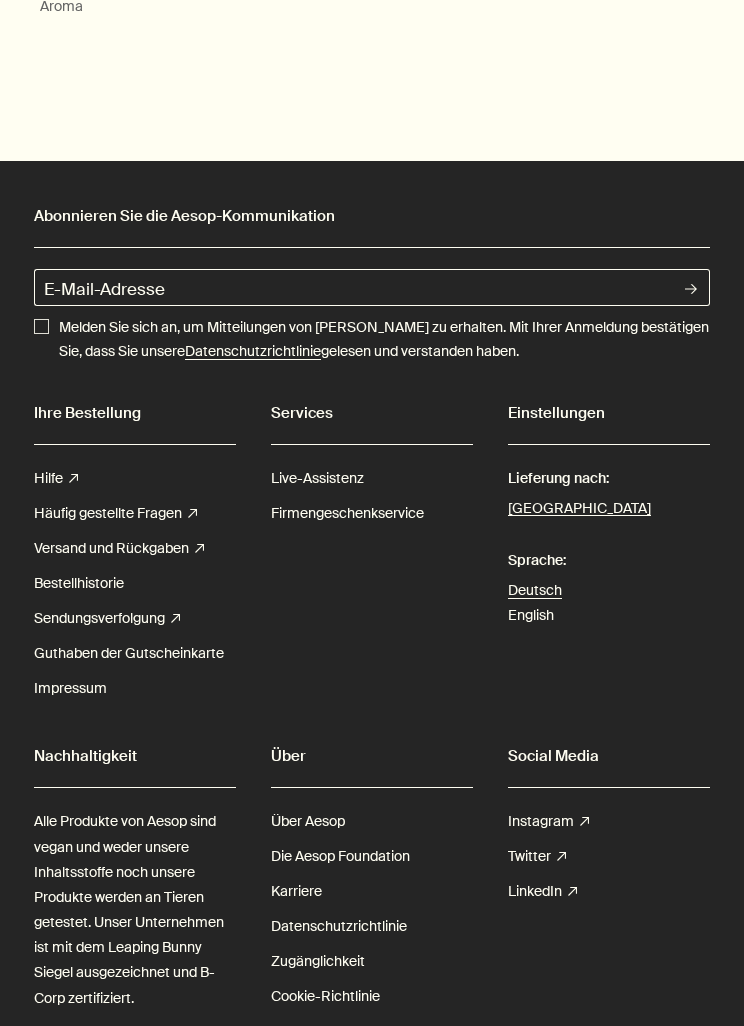 scroll, scrollTop: 3048, scrollLeft: 0, axis: vertical 